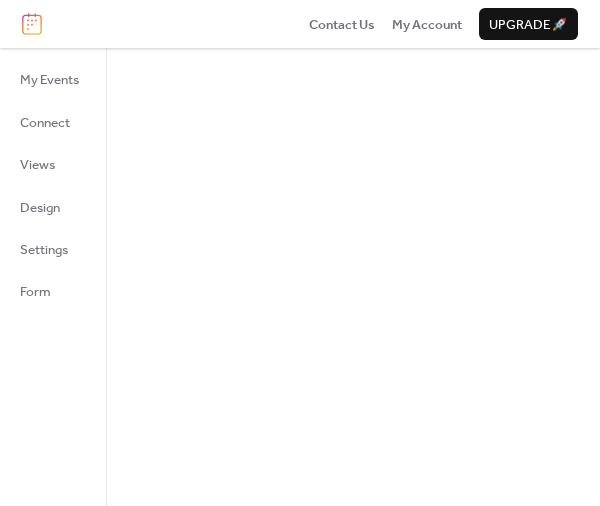scroll, scrollTop: 0, scrollLeft: 0, axis: both 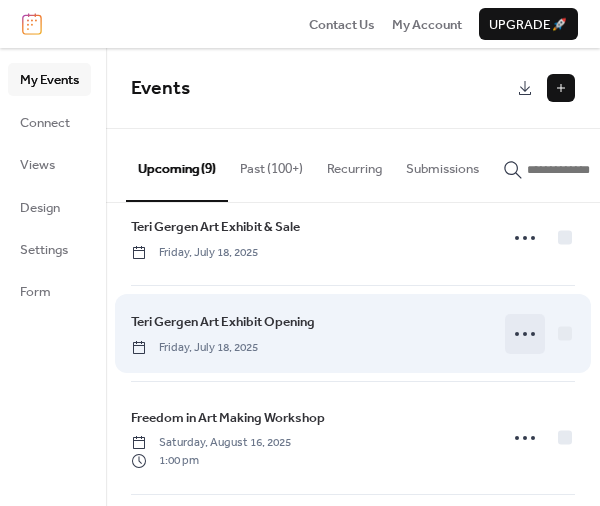 click 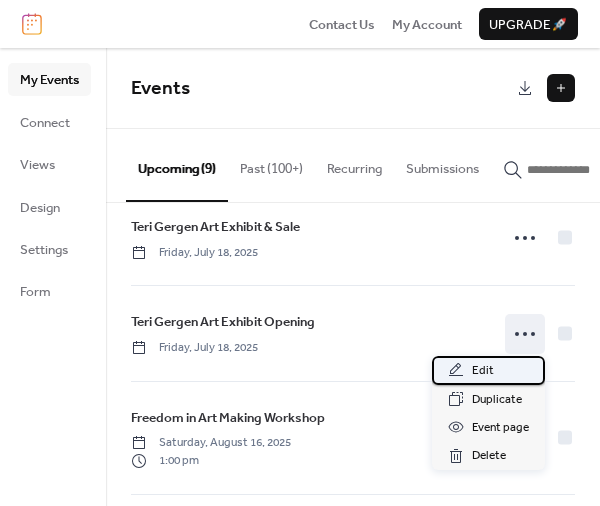 click on "Edit" at bounding box center [483, 371] 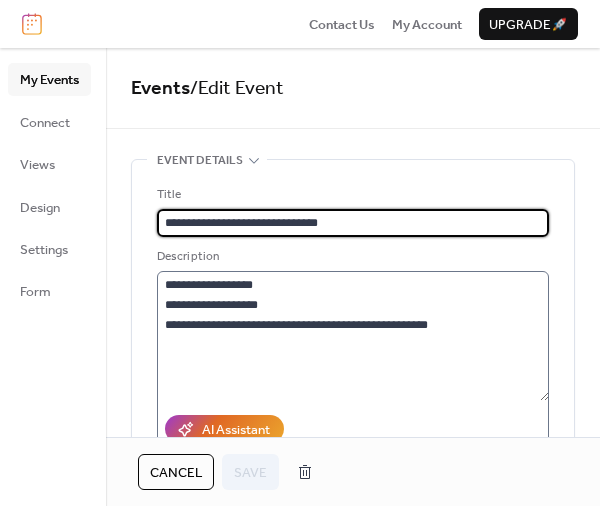 scroll, scrollTop: 120, scrollLeft: 0, axis: vertical 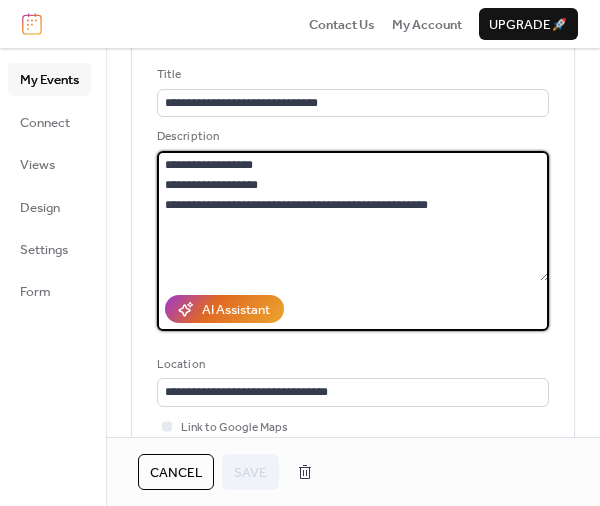 drag, startPoint x: 471, startPoint y: 217, endPoint x: 161, endPoint y: 160, distance: 315.19678 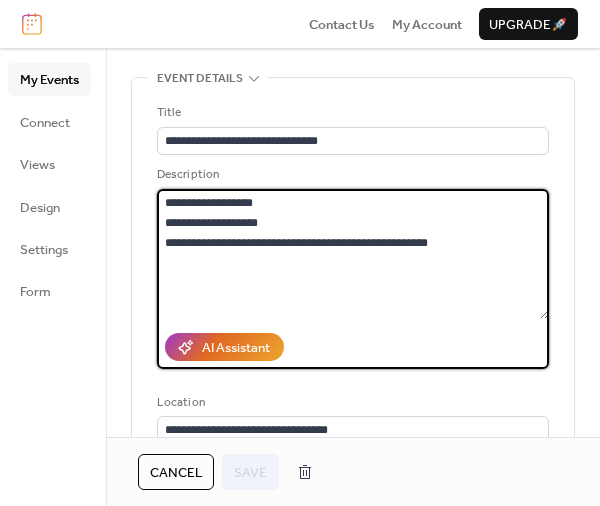 scroll, scrollTop: 60, scrollLeft: 0, axis: vertical 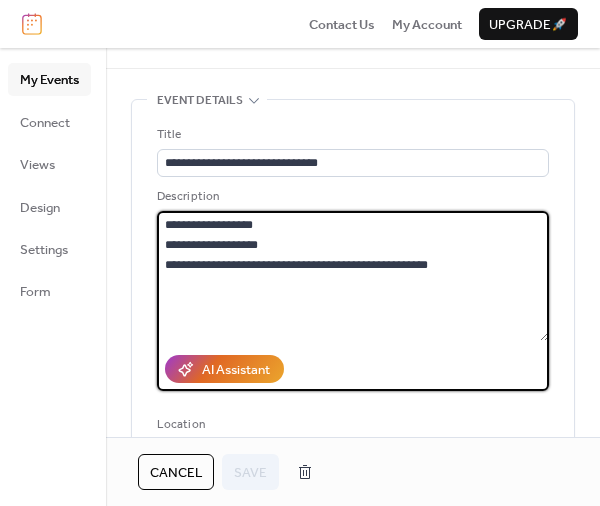 click on "**********" at bounding box center [353, 276] 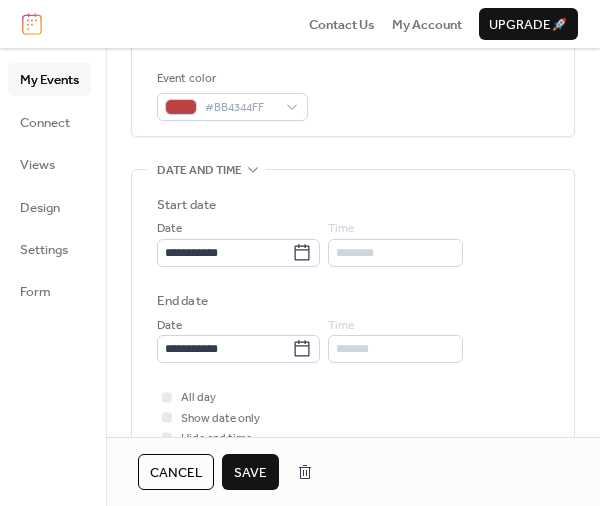 scroll, scrollTop: 540, scrollLeft: 0, axis: vertical 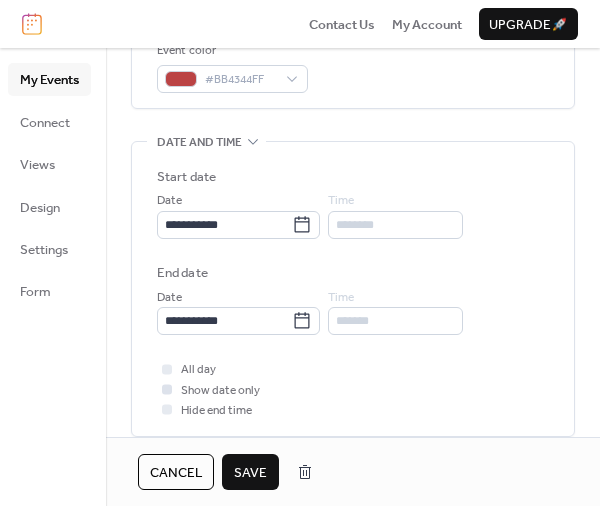 type on "**********" 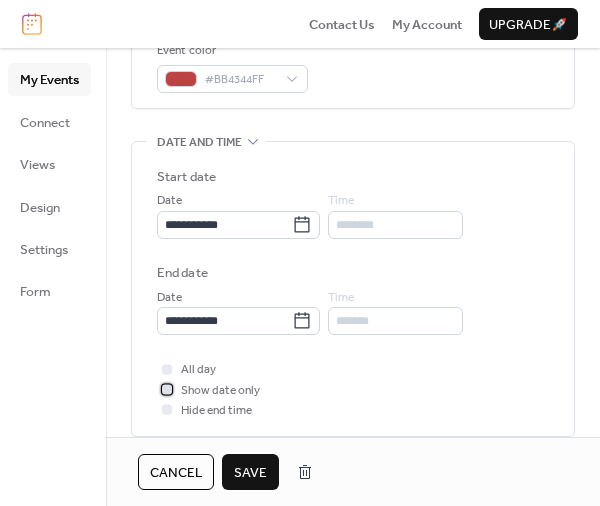 click on "Show date only" at bounding box center [220, 391] 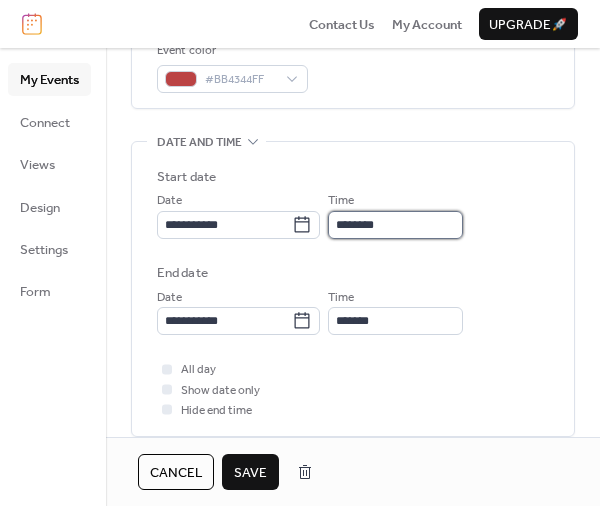click on "********" at bounding box center (395, 225) 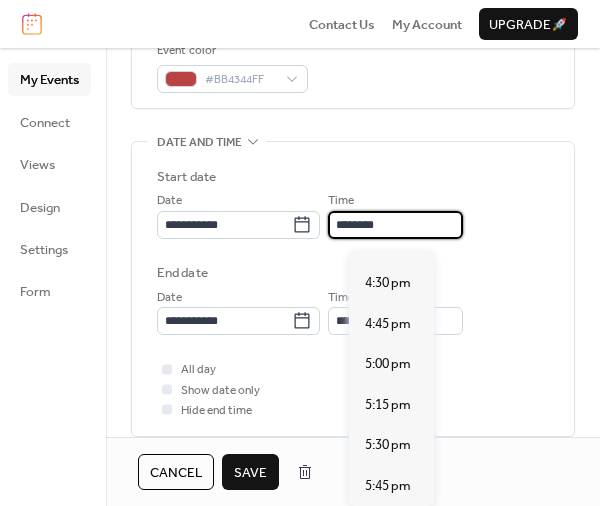 scroll, scrollTop: 2683, scrollLeft: 0, axis: vertical 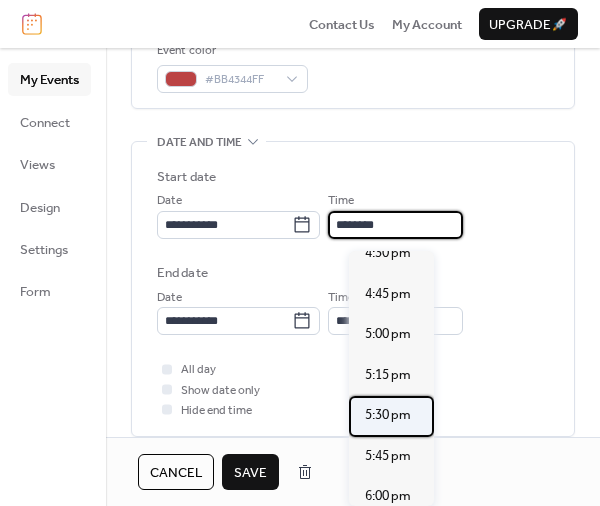 click on "5:30 pm" at bounding box center (388, 415) 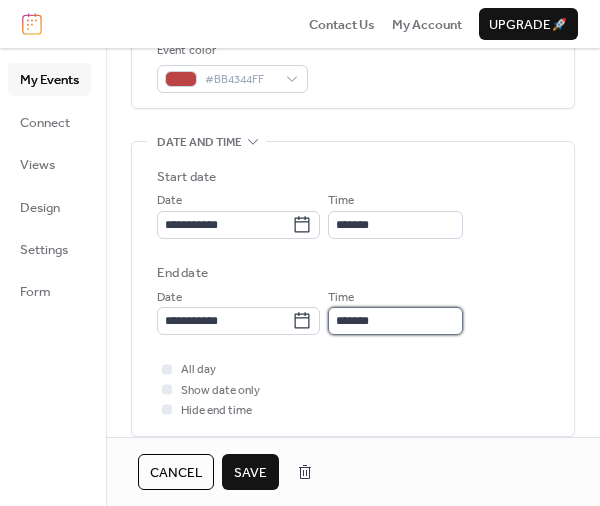 click on "*******" at bounding box center (395, 321) 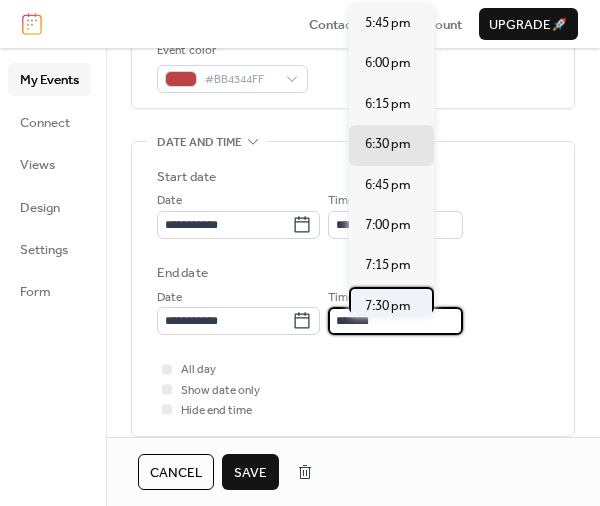 click on "7:30 pm" at bounding box center (388, 306) 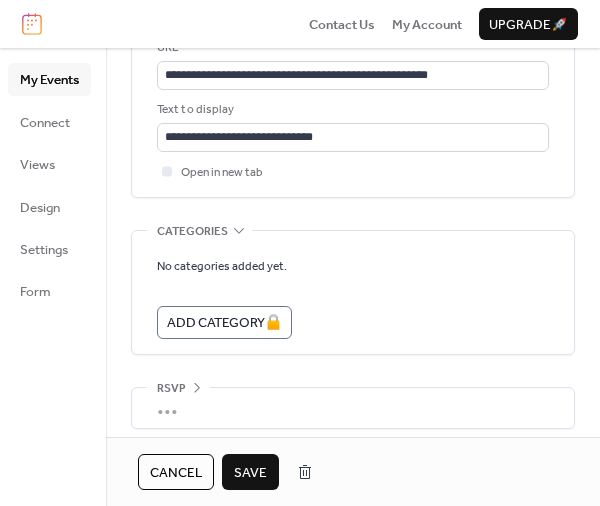 scroll, scrollTop: 1252, scrollLeft: 0, axis: vertical 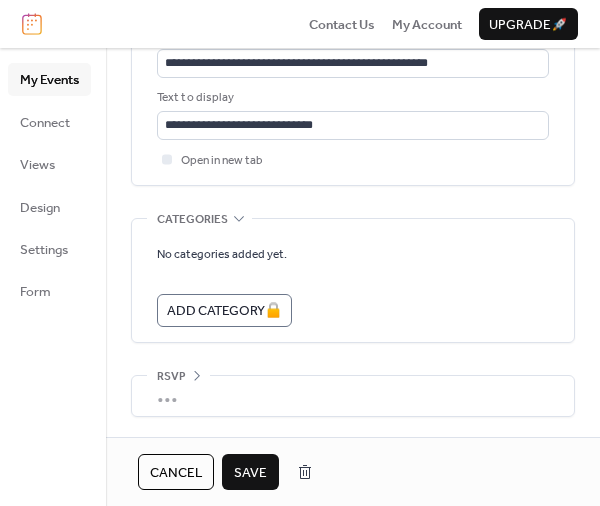 click on "Cancel Save" at bounding box center [353, 471] 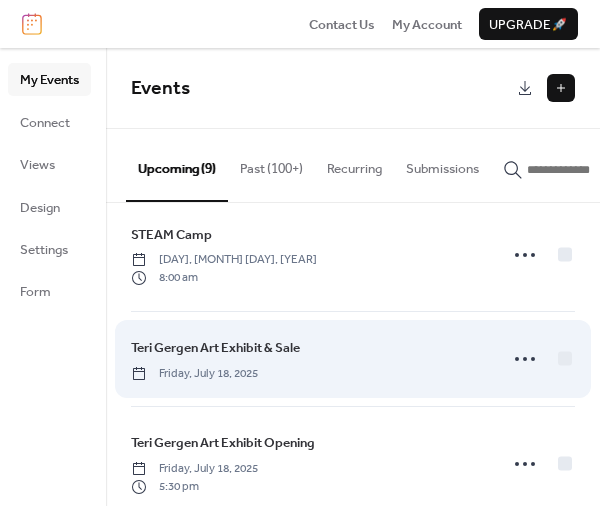 scroll, scrollTop: 120, scrollLeft: 0, axis: vertical 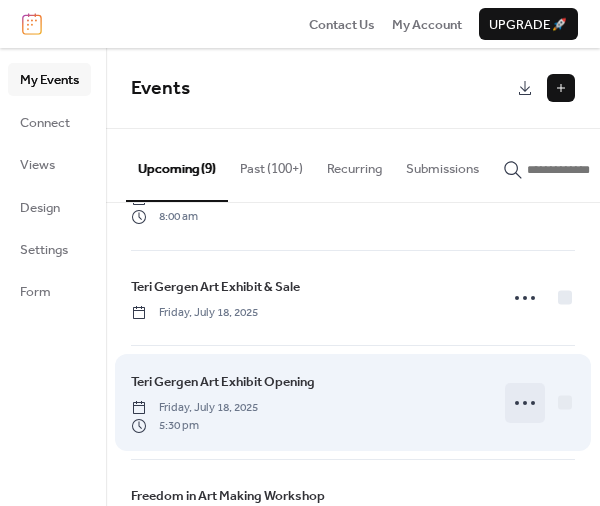click 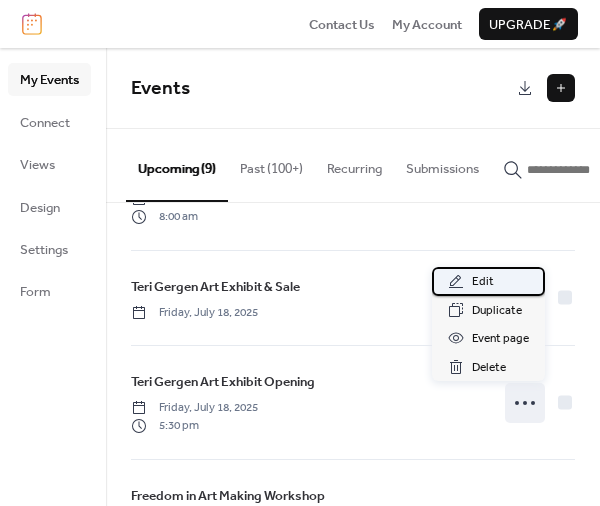 click on "Edit" at bounding box center [488, 281] 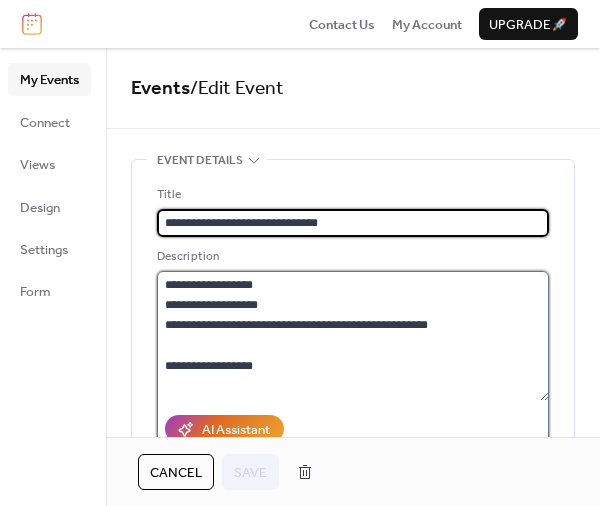 click on "**********" at bounding box center (353, 336) 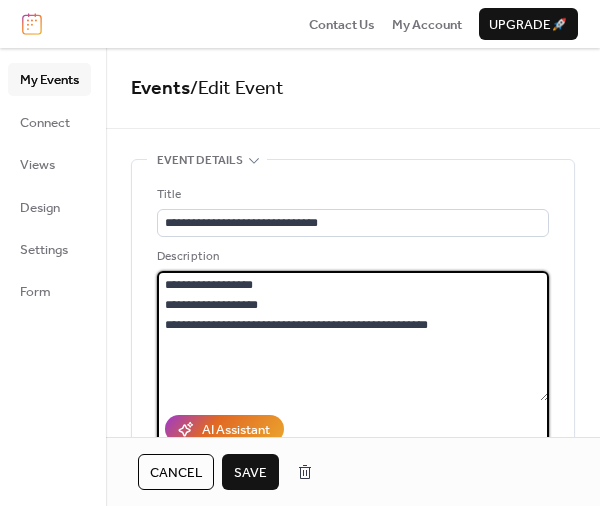 click on "**********" at bounding box center (353, 336) 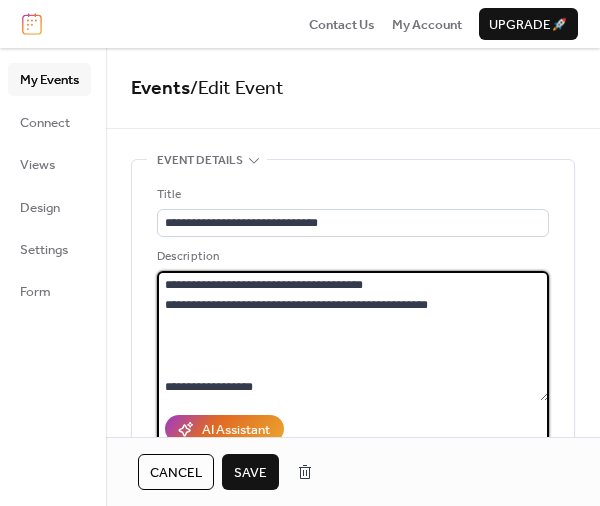 click on "**********" at bounding box center (353, 336) 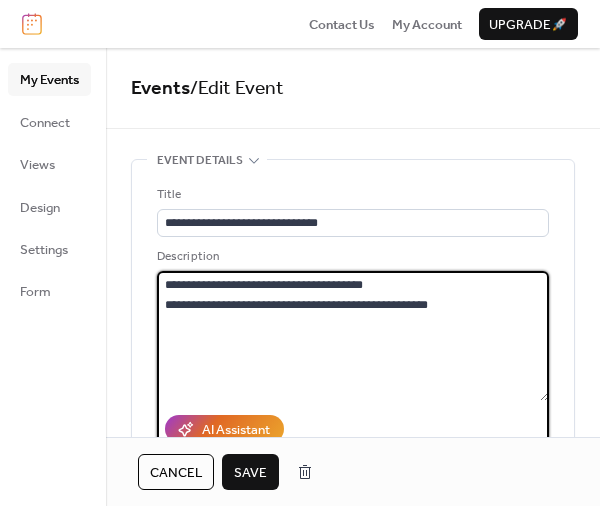 paste on "**********" 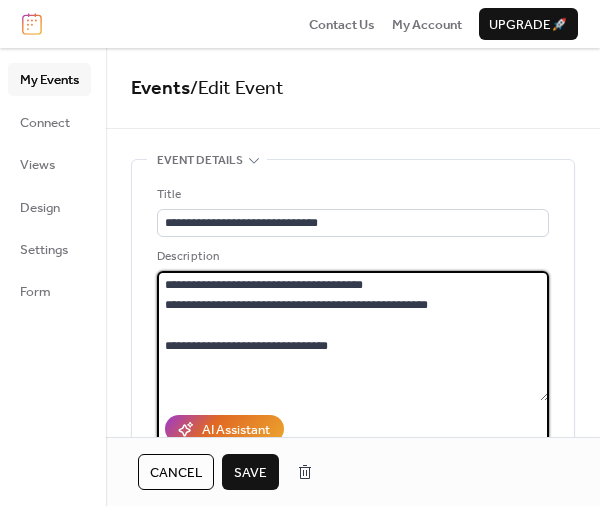 scroll, scrollTop: 21, scrollLeft: 0, axis: vertical 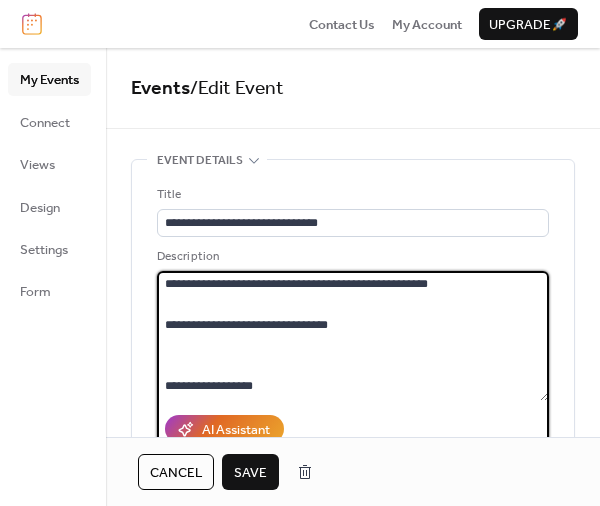 click on "**********" at bounding box center [353, 336] 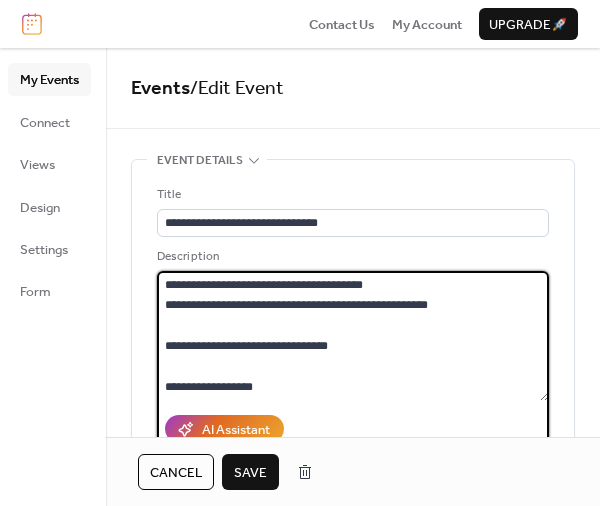scroll, scrollTop: 0, scrollLeft: 0, axis: both 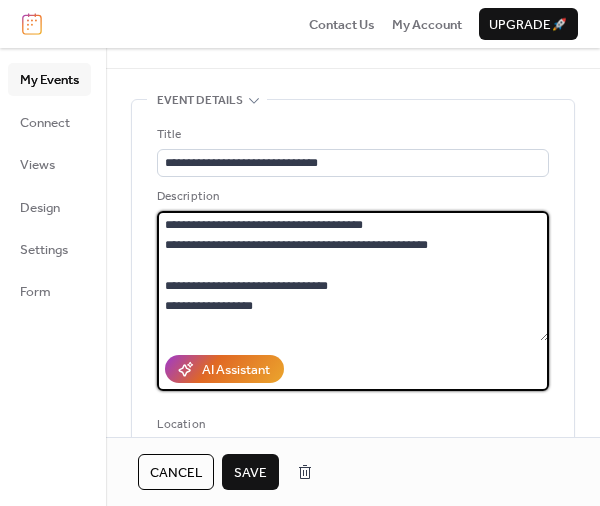 click on "**********" at bounding box center (353, 276) 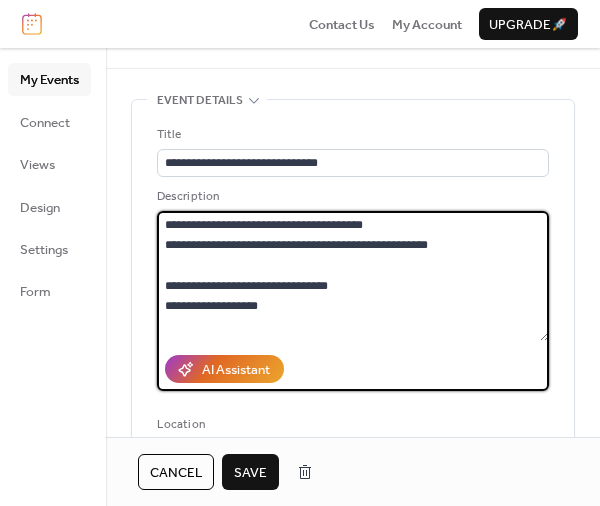 click on "**********" at bounding box center (353, 276) 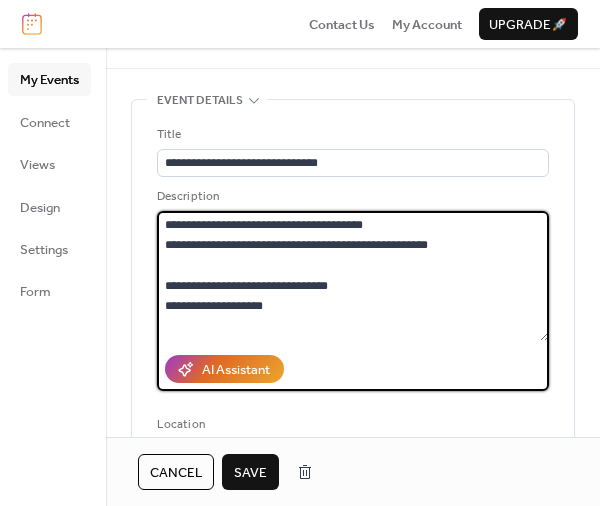 type on "**********" 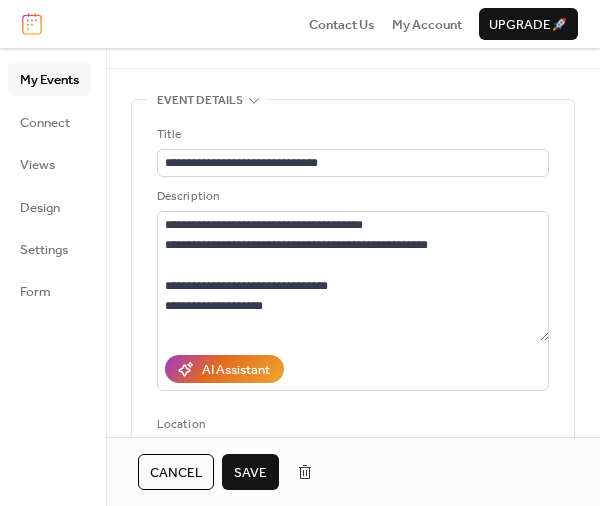 click on "AI Assistant" at bounding box center [353, 369] 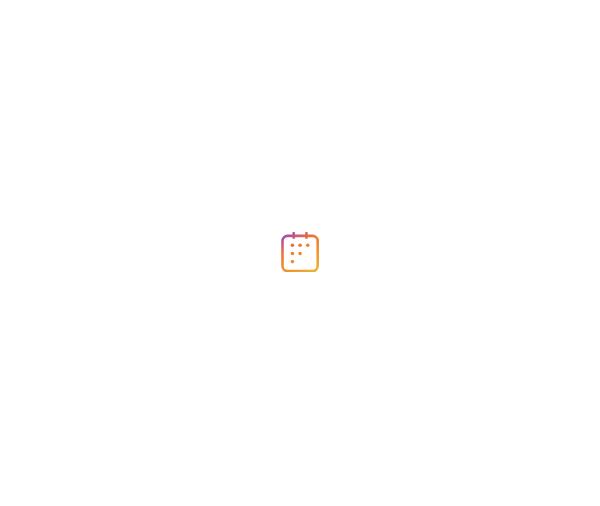 scroll, scrollTop: 0, scrollLeft: 0, axis: both 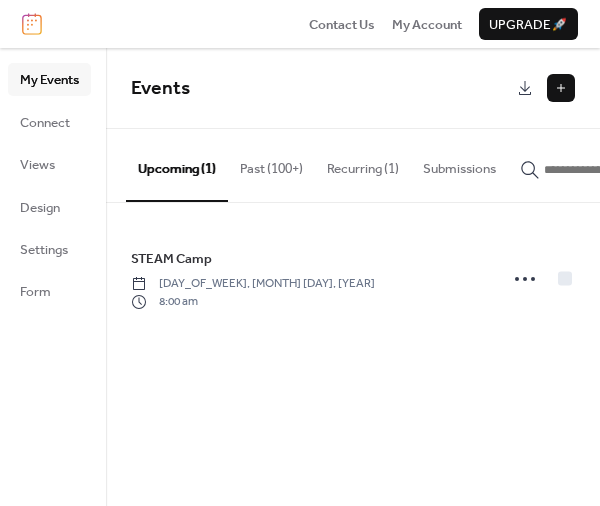 click at bounding box center [561, 88] 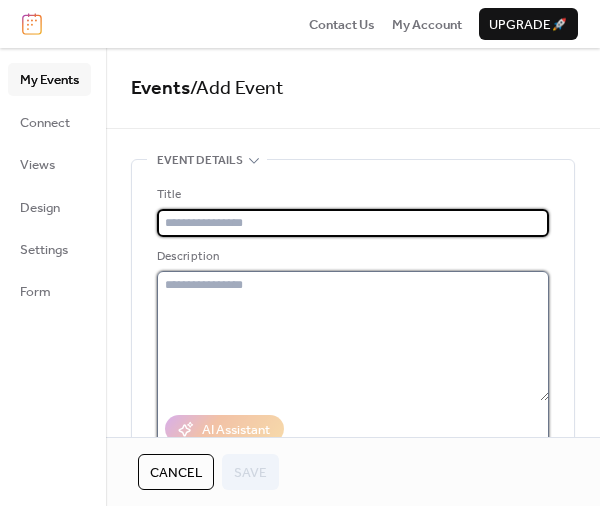 click at bounding box center [353, 336] 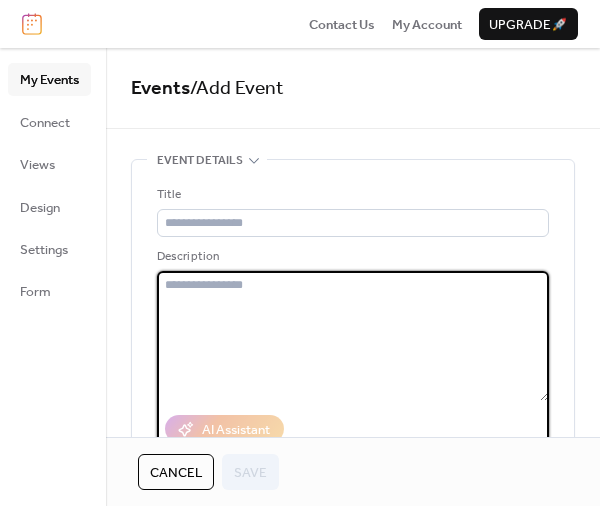 paste on "**********" 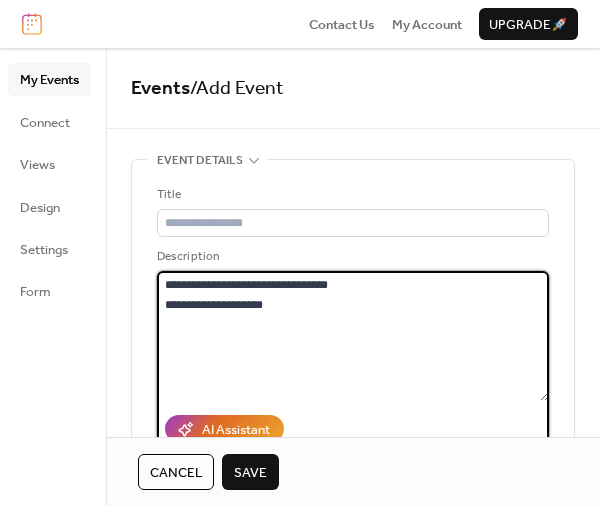 click on "**********" at bounding box center [353, 336] 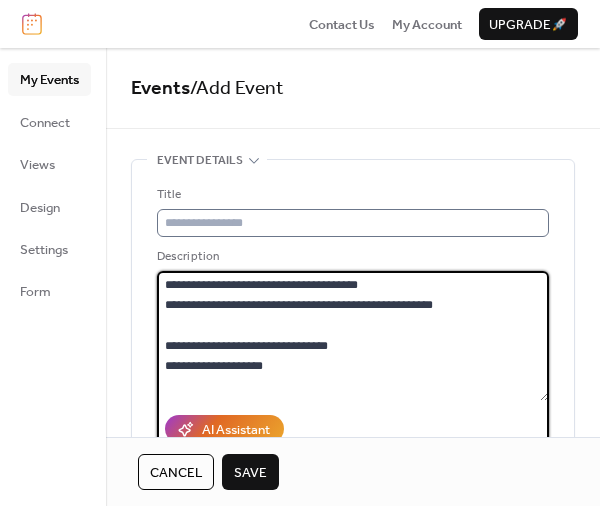 type on "**********" 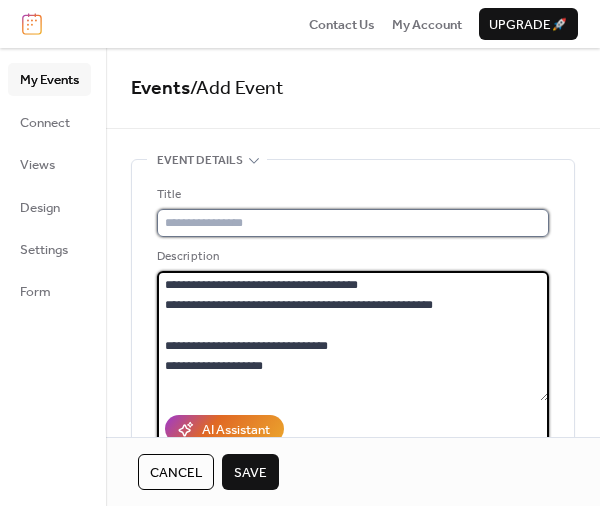 click at bounding box center (353, 223) 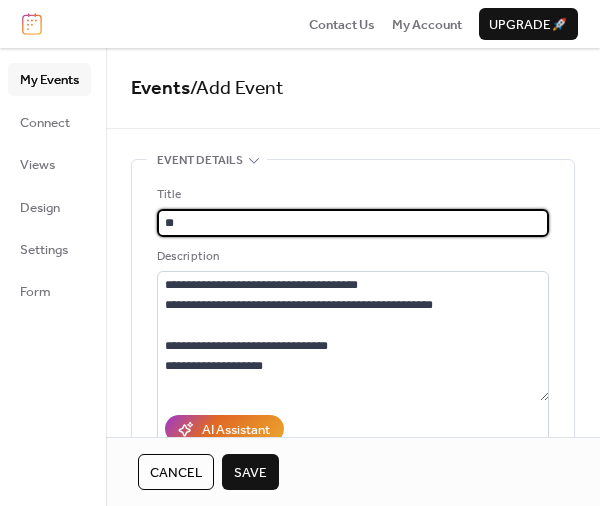 type on "*" 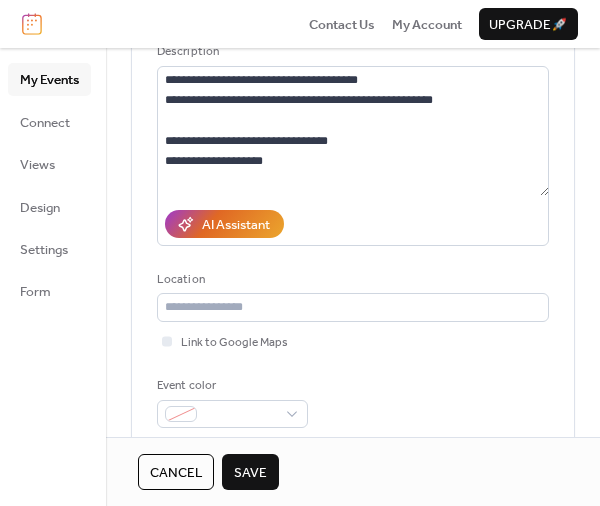 scroll, scrollTop: 240, scrollLeft: 0, axis: vertical 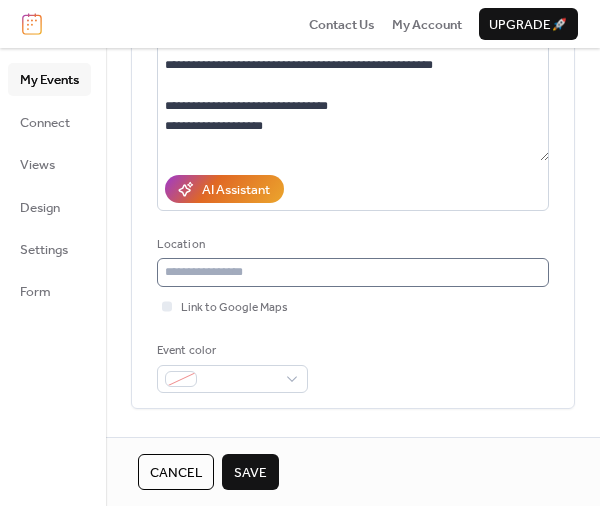 type on "**********" 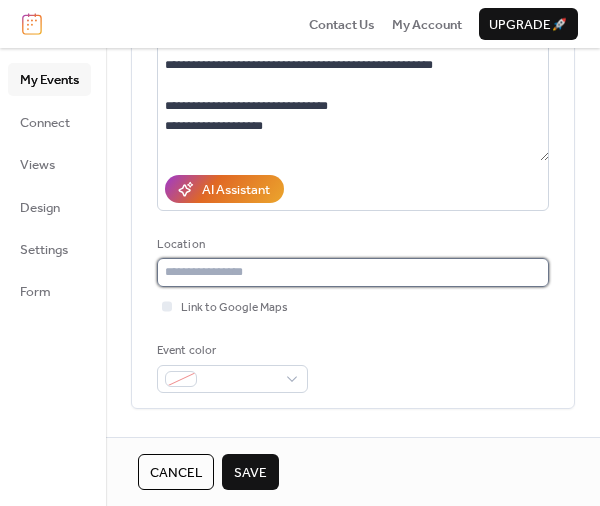 click at bounding box center [353, 272] 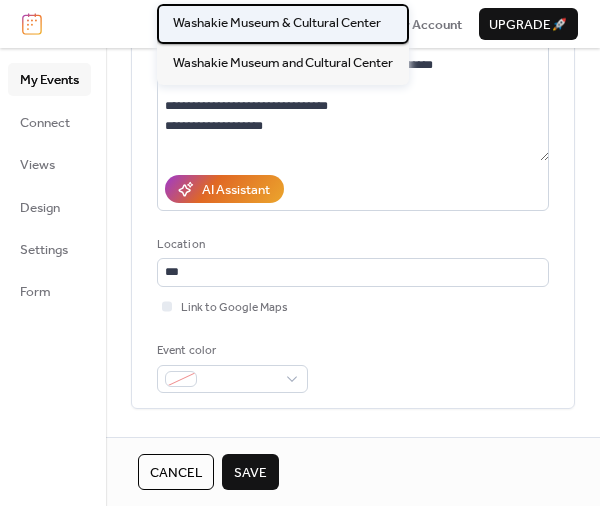 click on "Washakie Museum & Cultural Center" at bounding box center (277, 23) 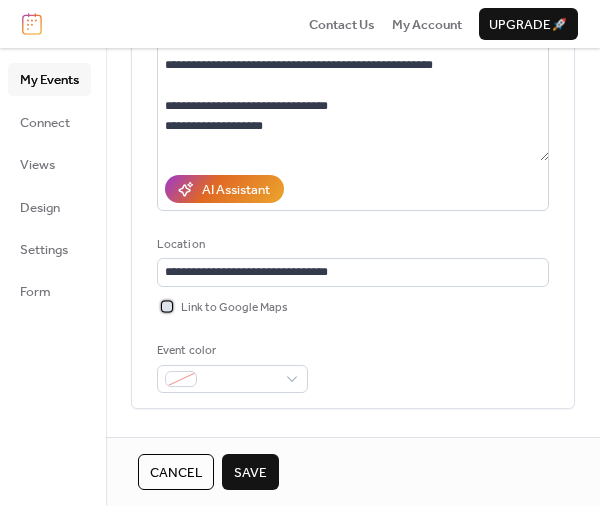 click on "Link to Google Maps" at bounding box center [234, 308] 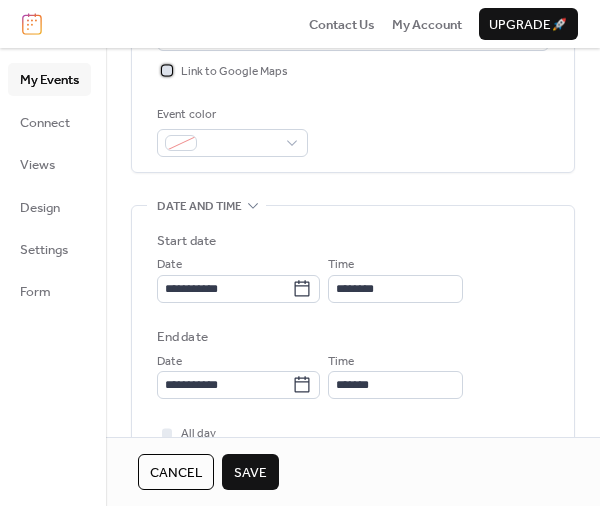 scroll, scrollTop: 480, scrollLeft: 0, axis: vertical 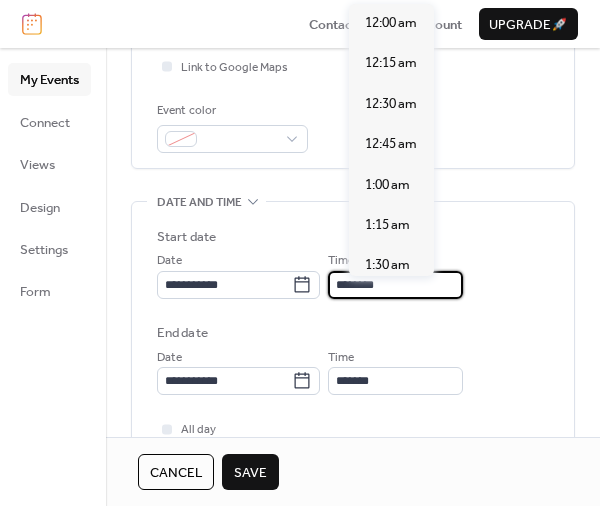 click on "********" at bounding box center (395, 285) 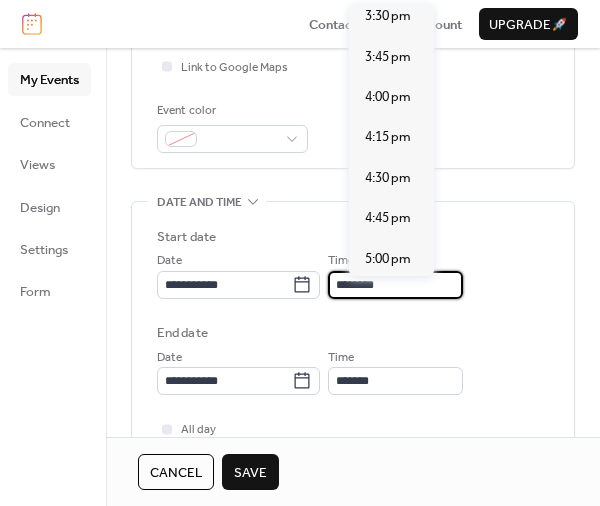 scroll, scrollTop: 2595, scrollLeft: 0, axis: vertical 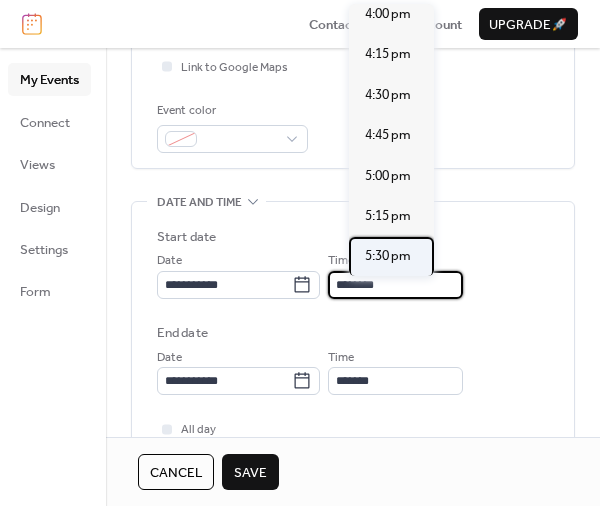 click on "5:30 pm" at bounding box center [388, 256] 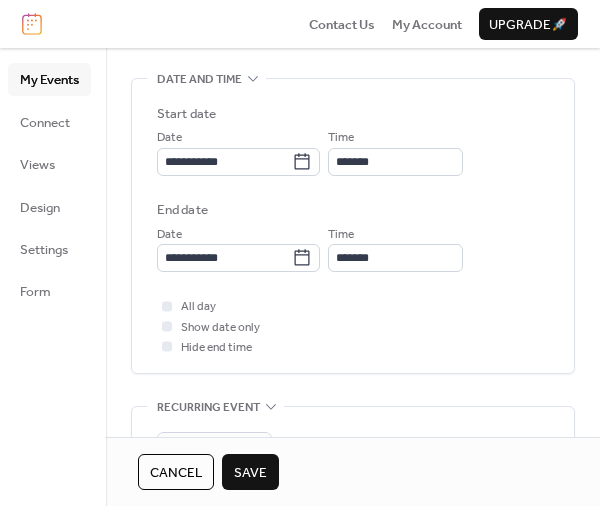 scroll, scrollTop: 660, scrollLeft: 0, axis: vertical 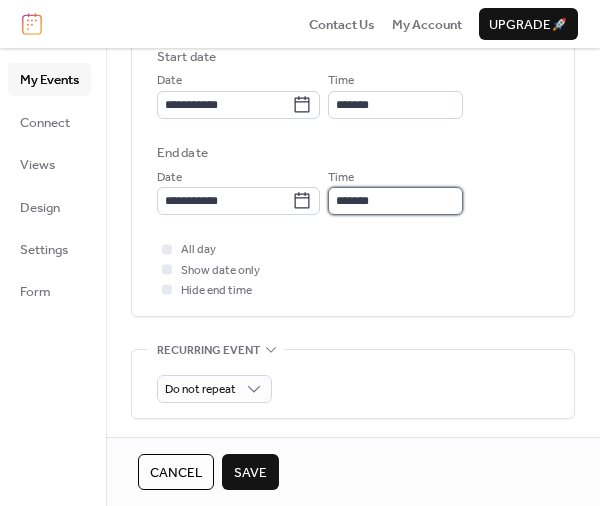 click on "*******" at bounding box center (395, 201) 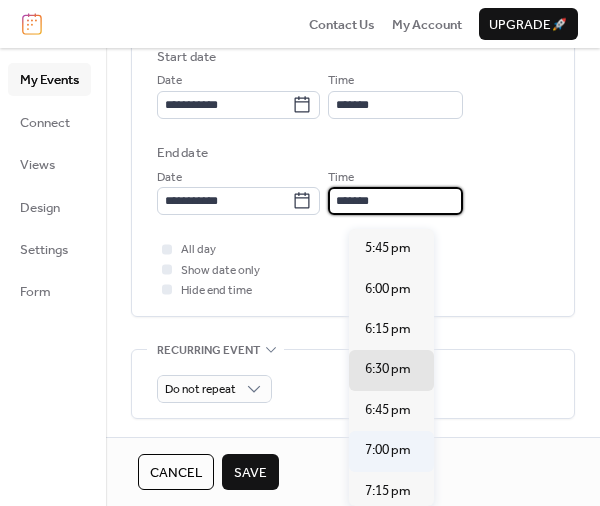 scroll, scrollTop: 88, scrollLeft: 0, axis: vertical 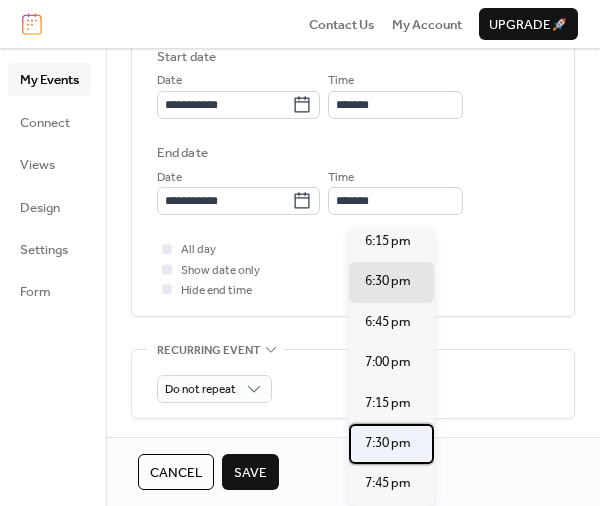 click on "7:30 pm" at bounding box center (388, 443) 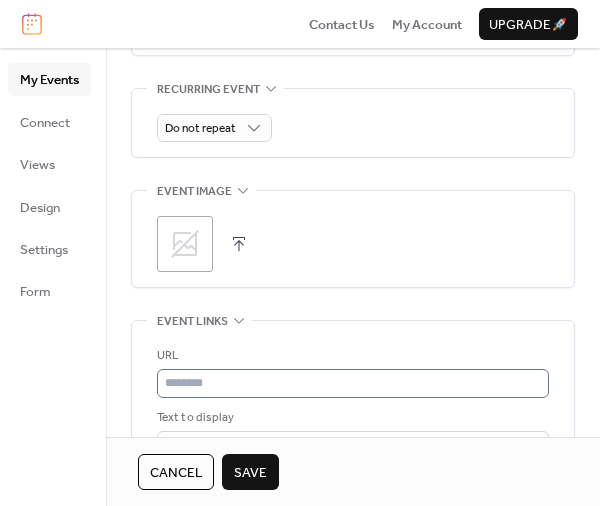scroll, scrollTop: 1020, scrollLeft: 0, axis: vertical 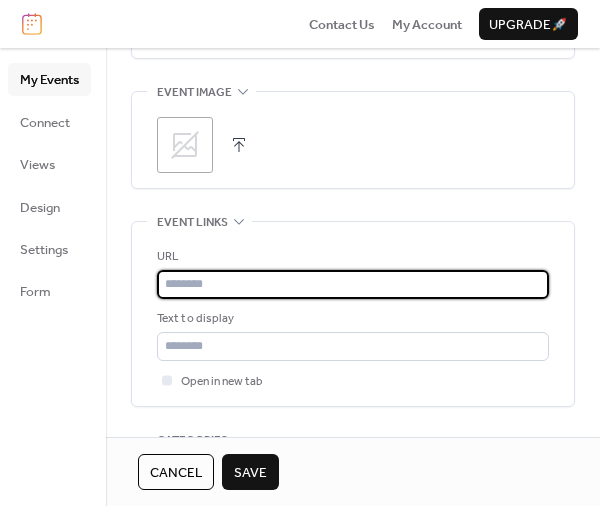 click at bounding box center [353, 284] 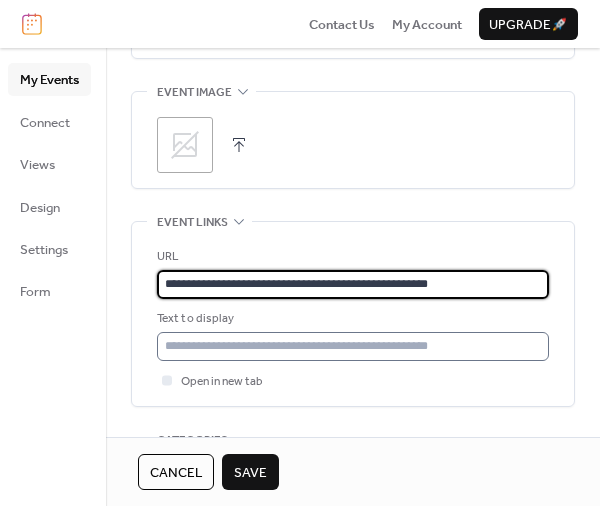 type on "**********" 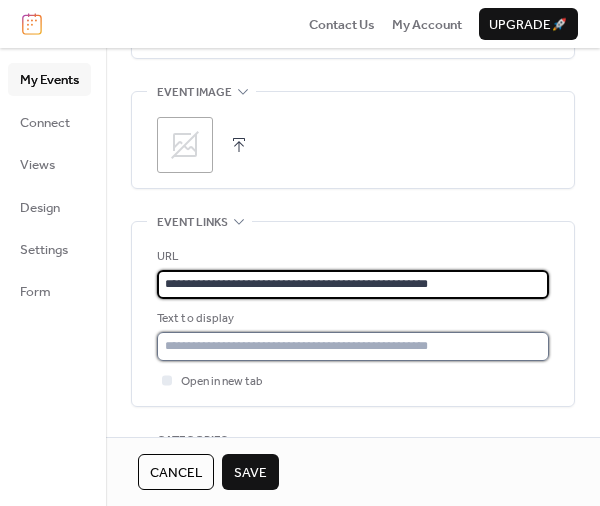 click at bounding box center [353, 346] 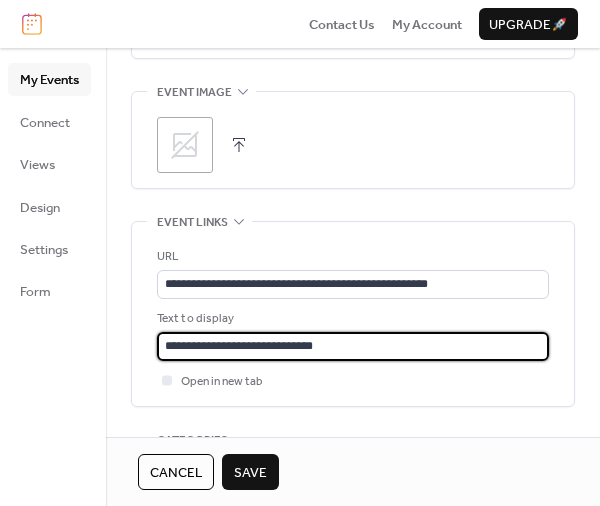 type on "**********" 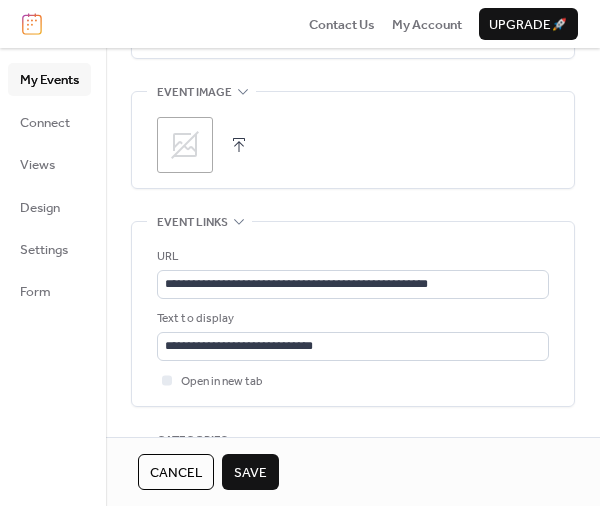click on "Save" at bounding box center [250, 473] 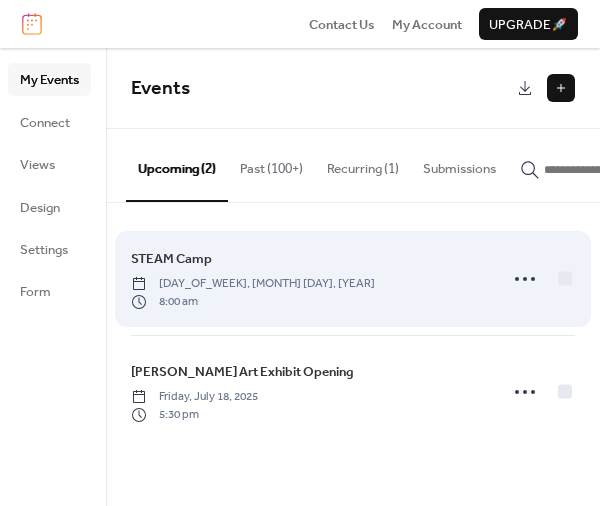 click on "STEAM Camp Monday, July 14, 2025 8:00 am" at bounding box center [353, 279] 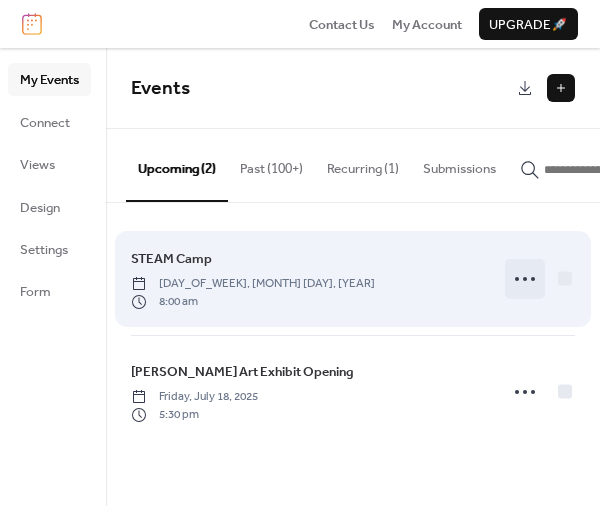 click 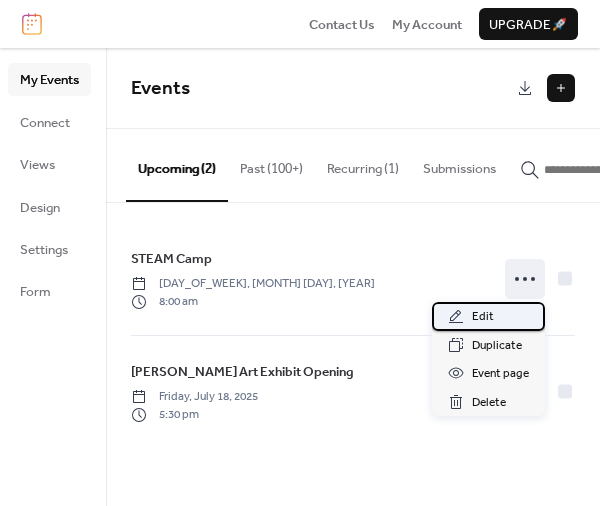 click on "Edit" at bounding box center (488, 316) 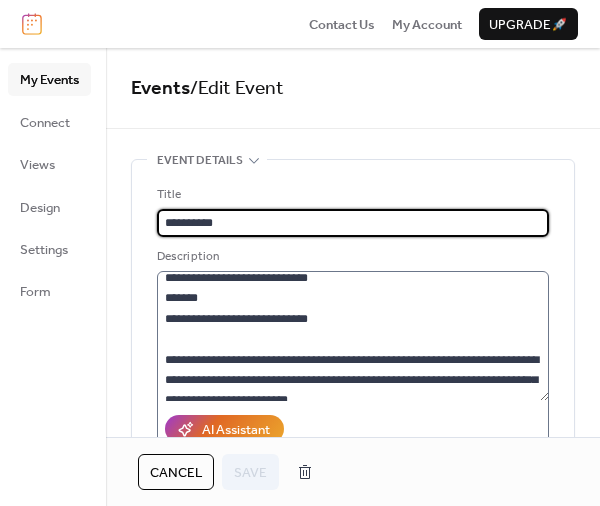 scroll, scrollTop: 41, scrollLeft: 0, axis: vertical 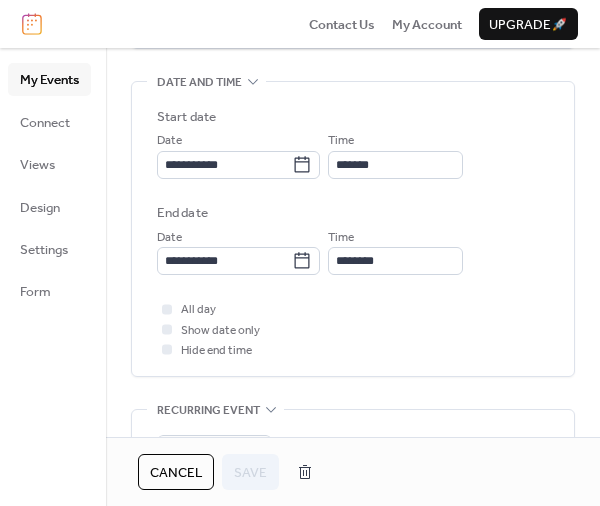 click on "Show date only" at bounding box center (220, 331) 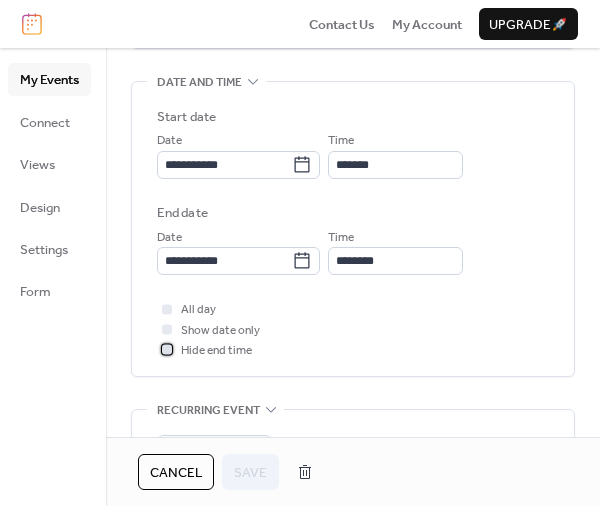 click 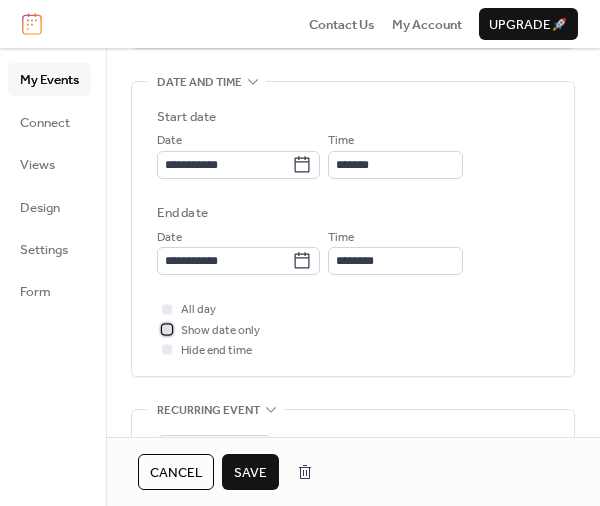 click at bounding box center (167, 329) 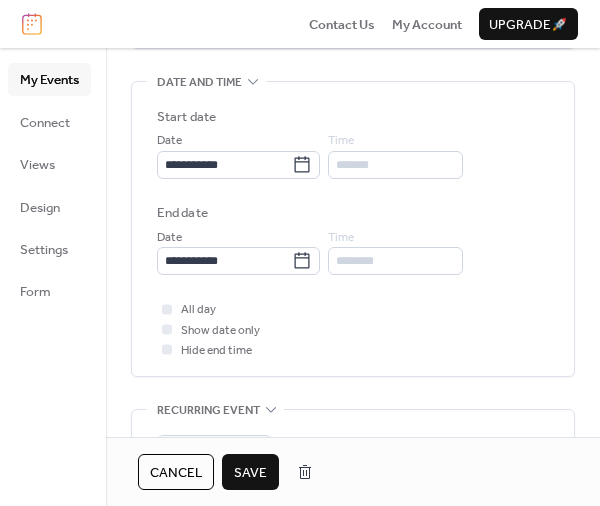 click on "Save" at bounding box center (250, 473) 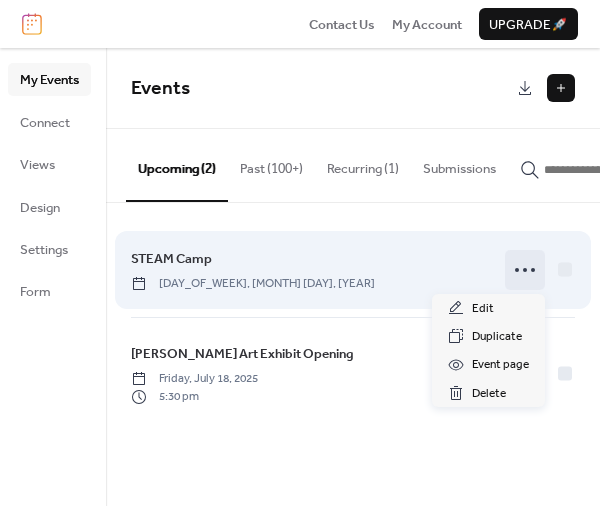 click 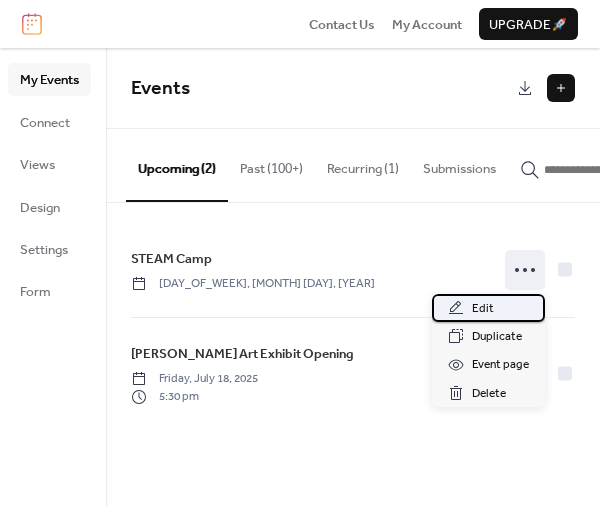 click on "Edit" at bounding box center (488, 308) 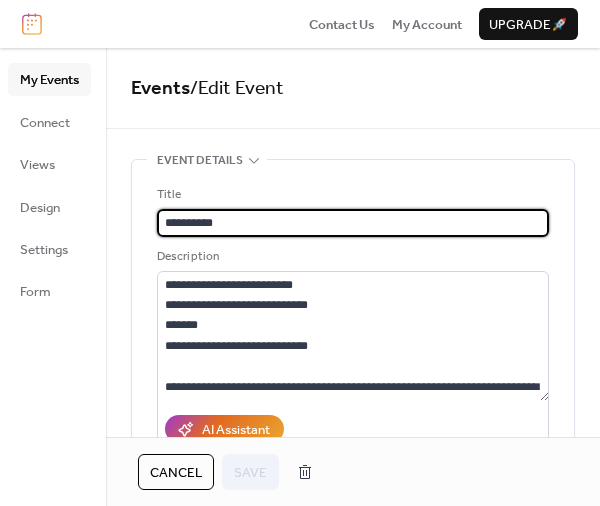scroll, scrollTop: 41, scrollLeft: 0, axis: vertical 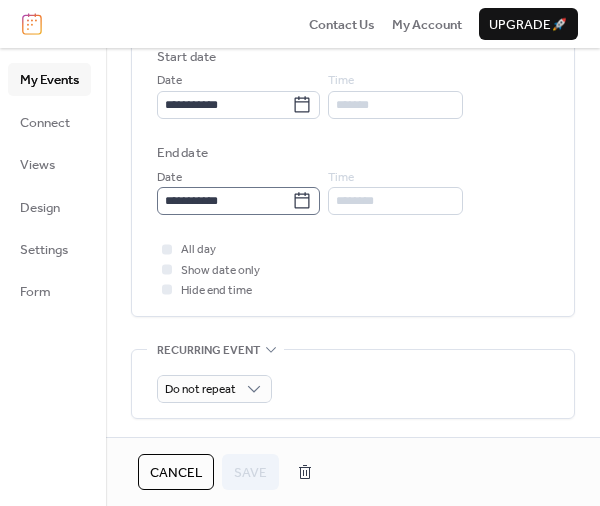click 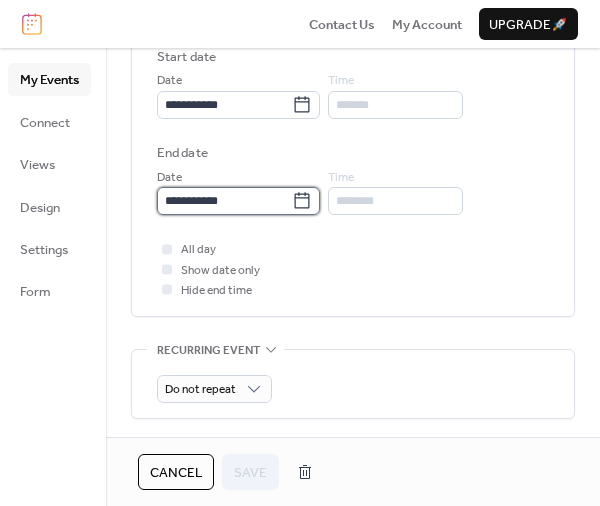 click on "**********" at bounding box center (224, 201) 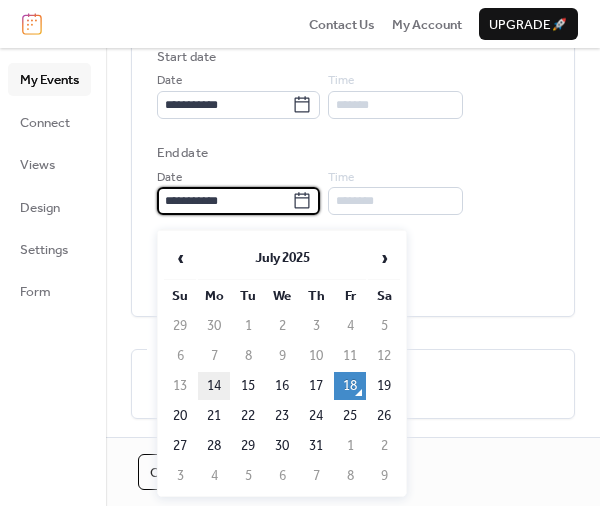 click on "14" at bounding box center [214, 386] 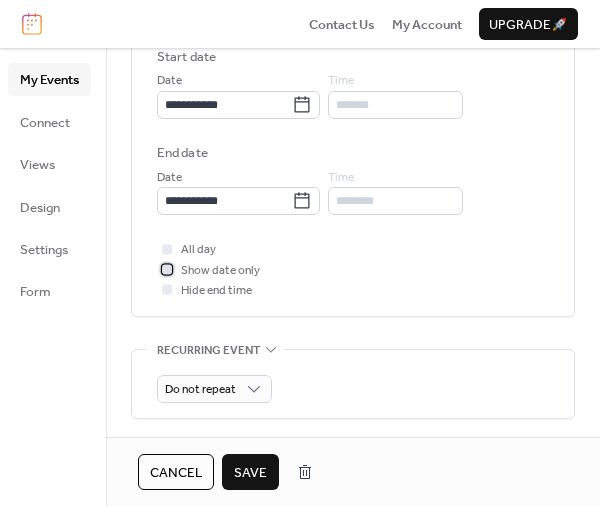 click on "Show date only" at bounding box center [220, 271] 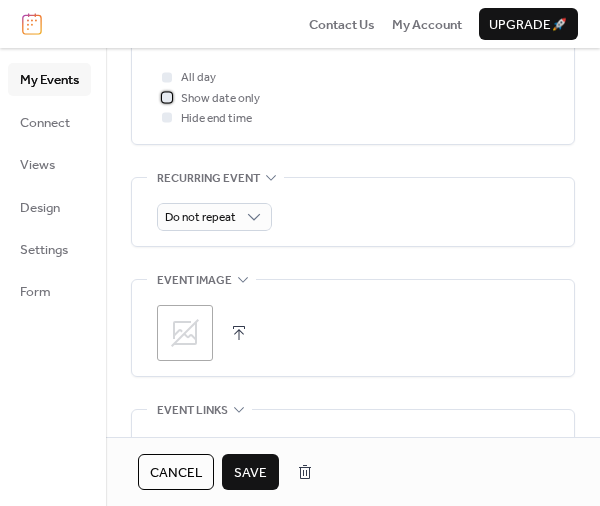 scroll, scrollTop: 840, scrollLeft: 0, axis: vertical 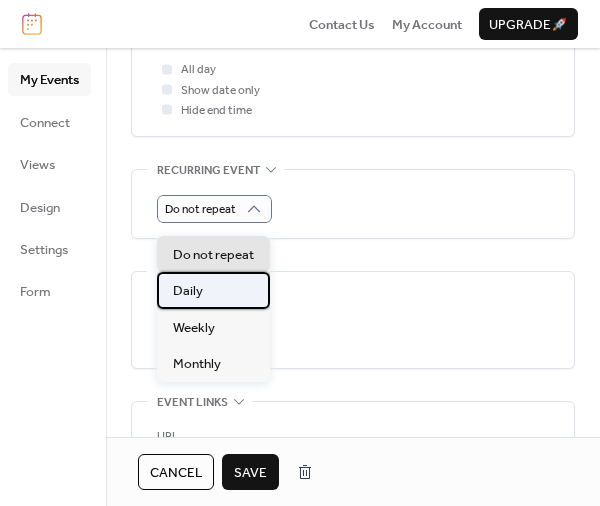 click on "Daily" at bounding box center [213, 290] 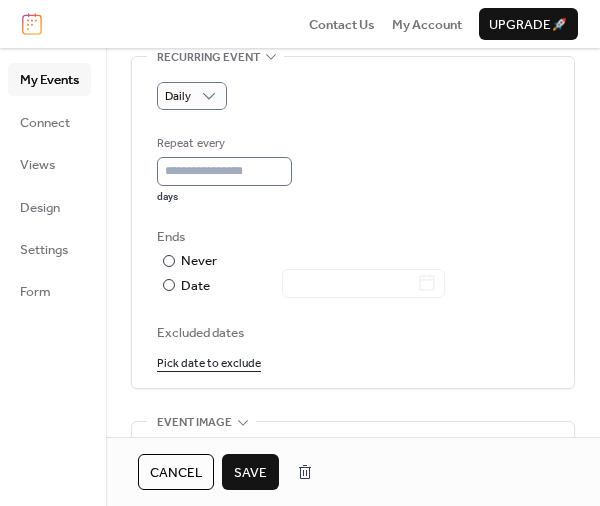 scroll, scrollTop: 960, scrollLeft: 0, axis: vertical 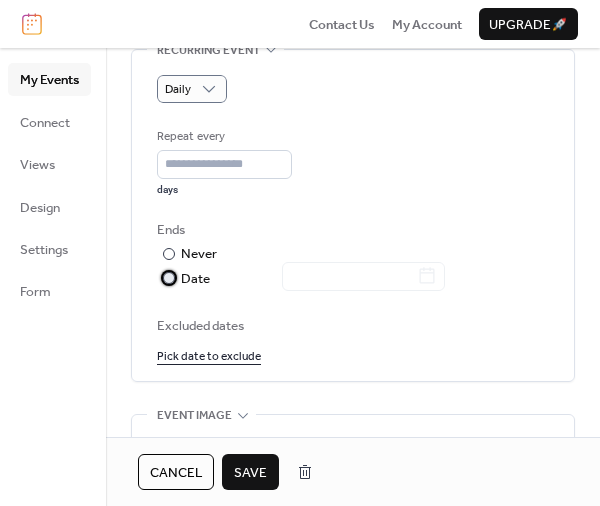 click on "Date" at bounding box center (313, 279) 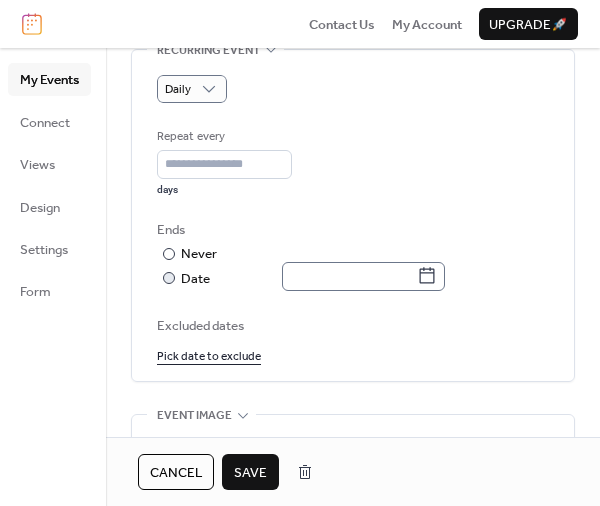 click 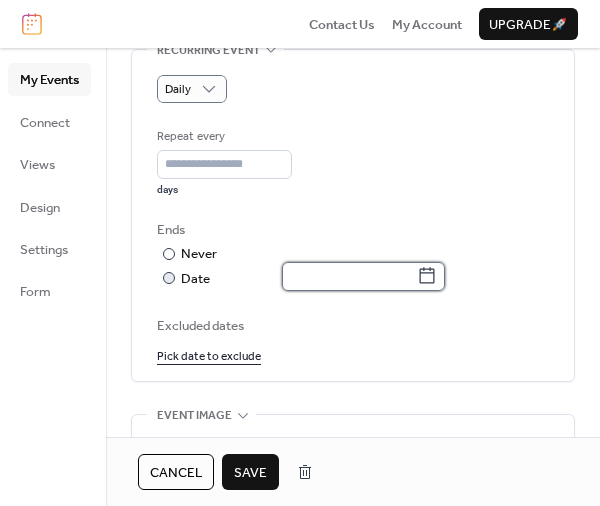 click at bounding box center [349, 276] 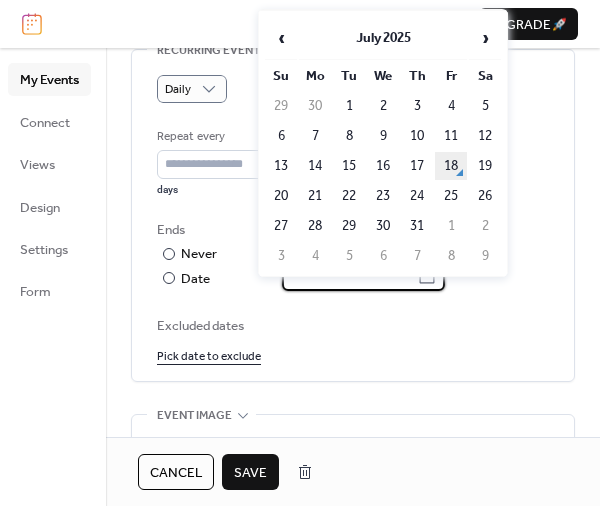 click on "18" at bounding box center (451, 166) 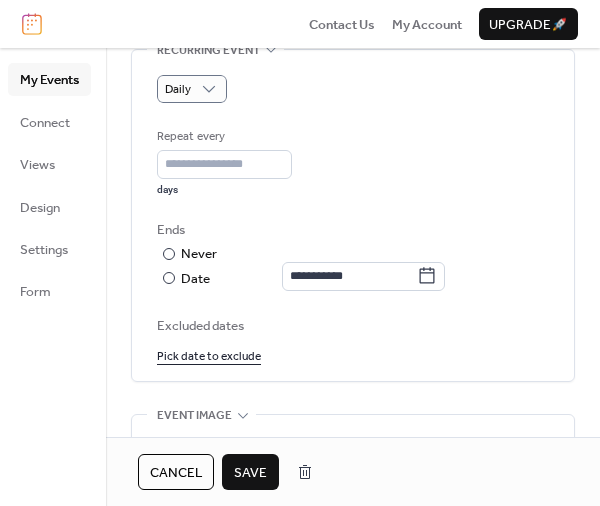 click on "Save" at bounding box center (250, 473) 